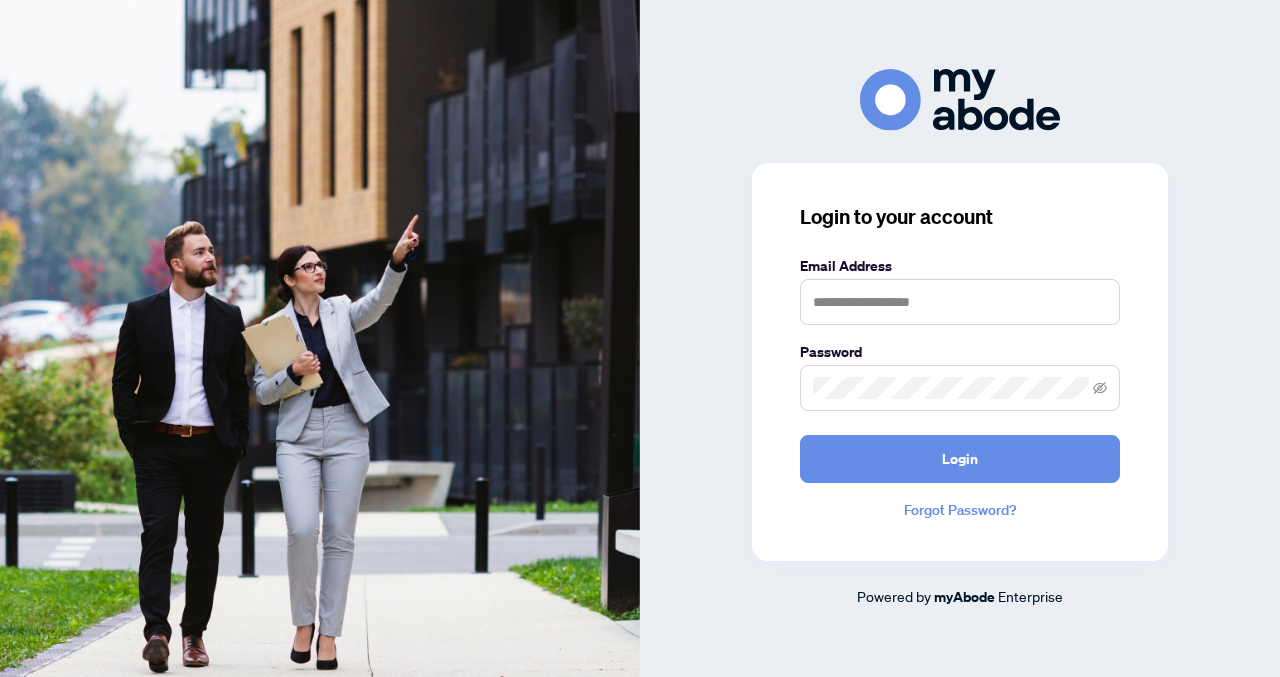 scroll, scrollTop: 0, scrollLeft: 0, axis: both 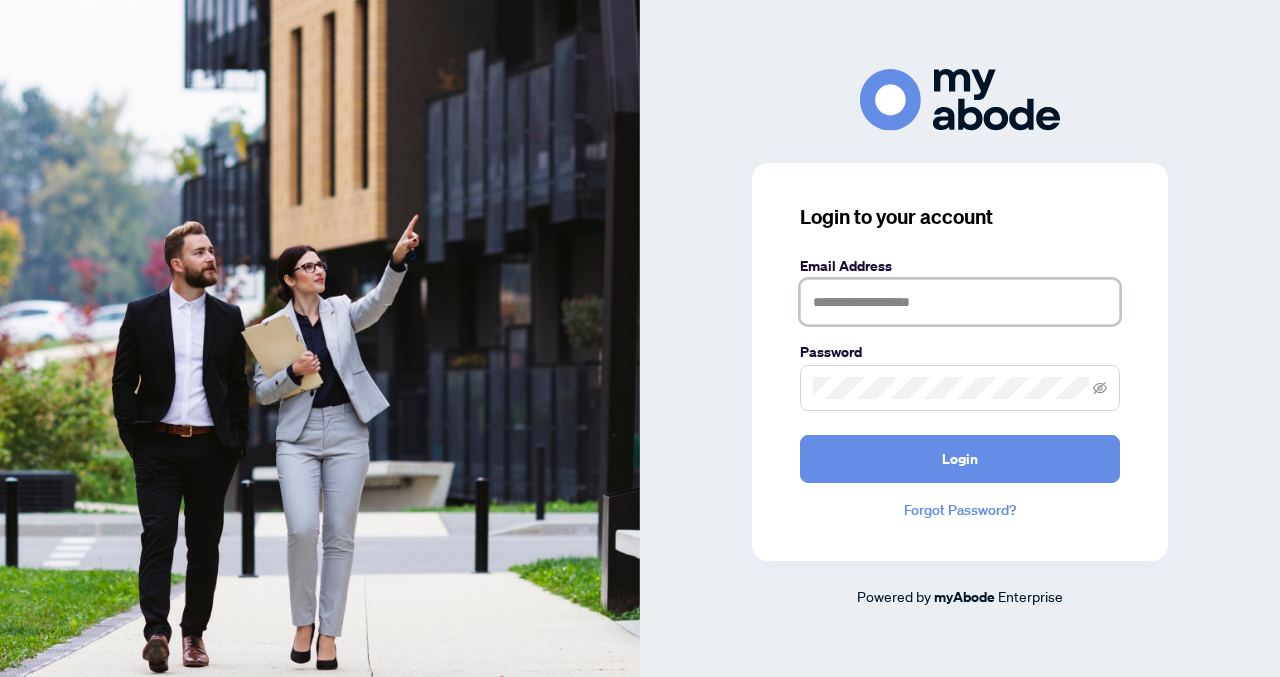 click at bounding box center [960, 302] 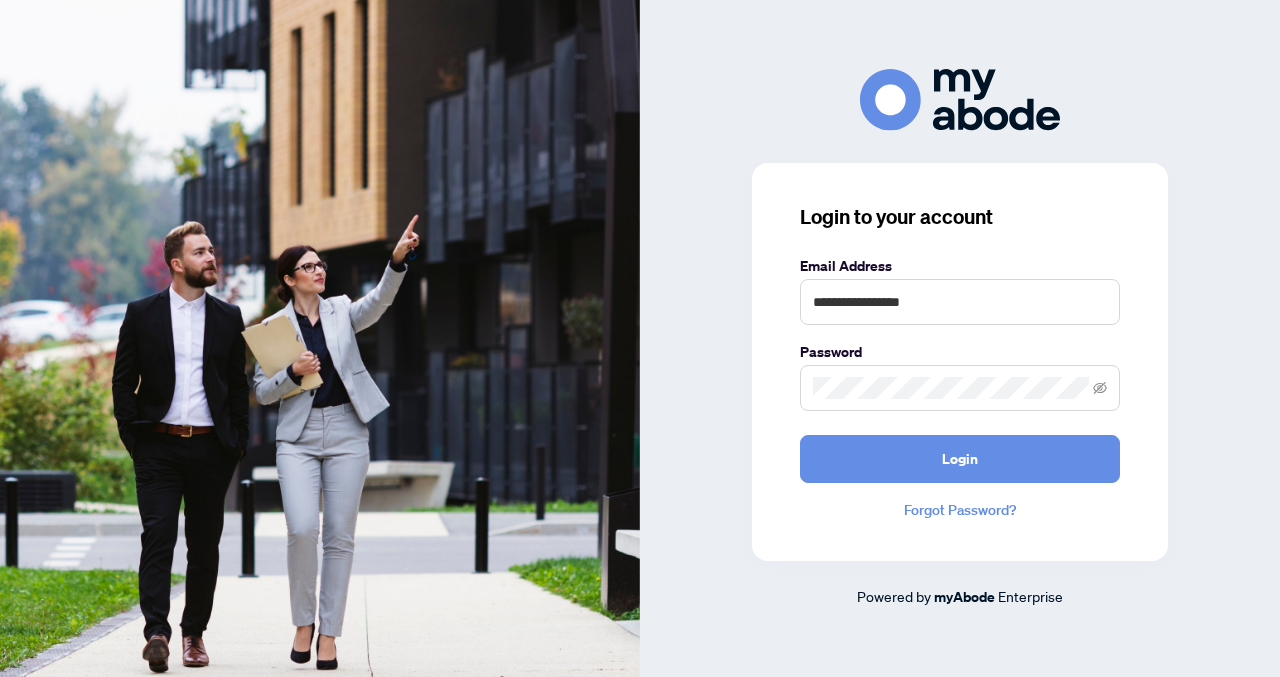 click at bounding box center (960, 388) 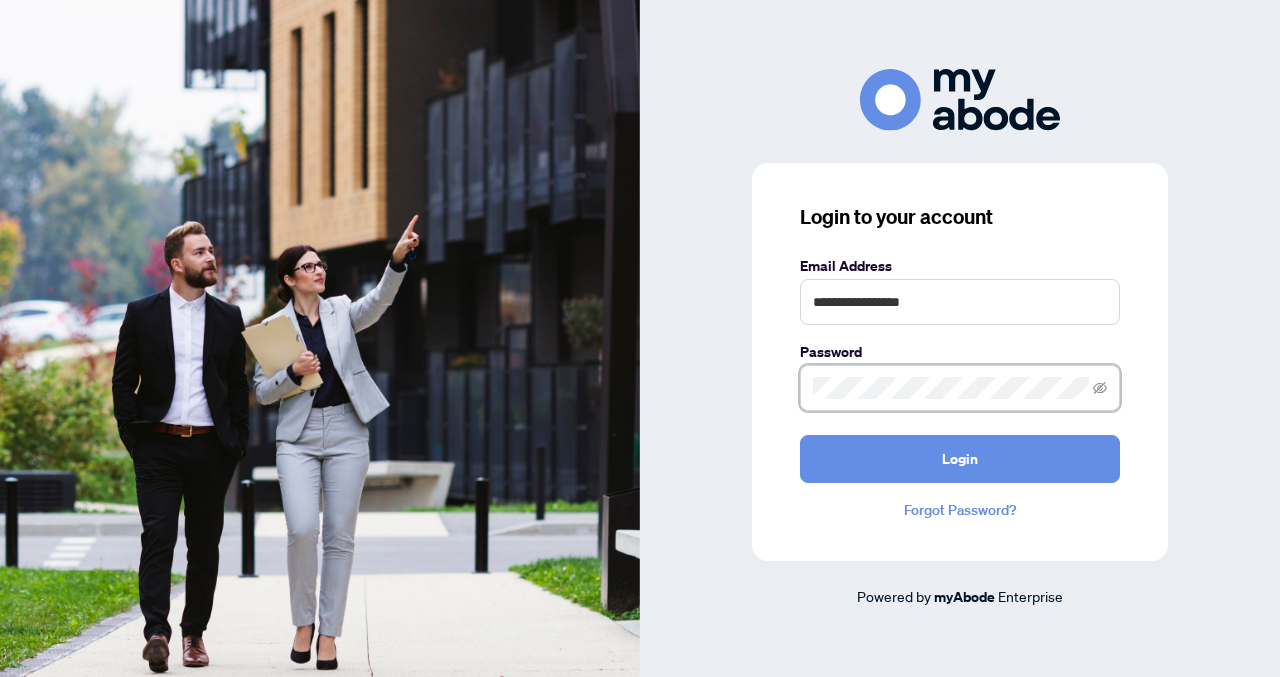click on "Login" at bounding box center [960, 459] 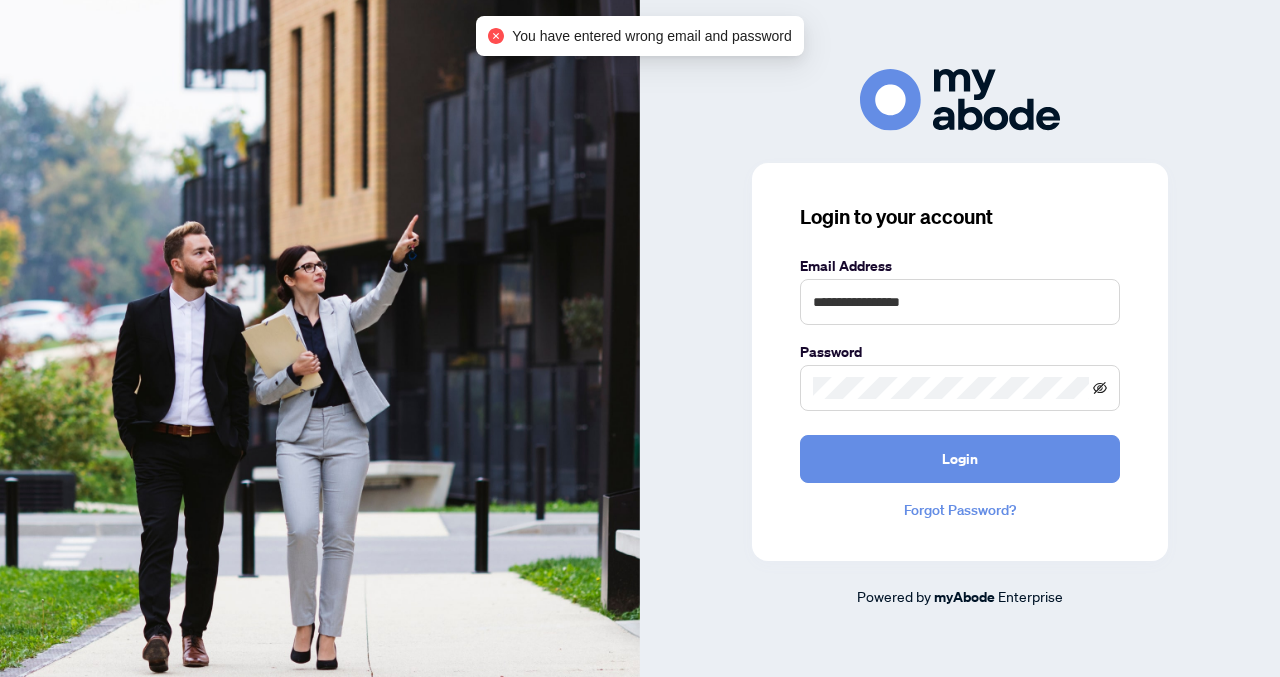 click at bounding box center [960, 388] 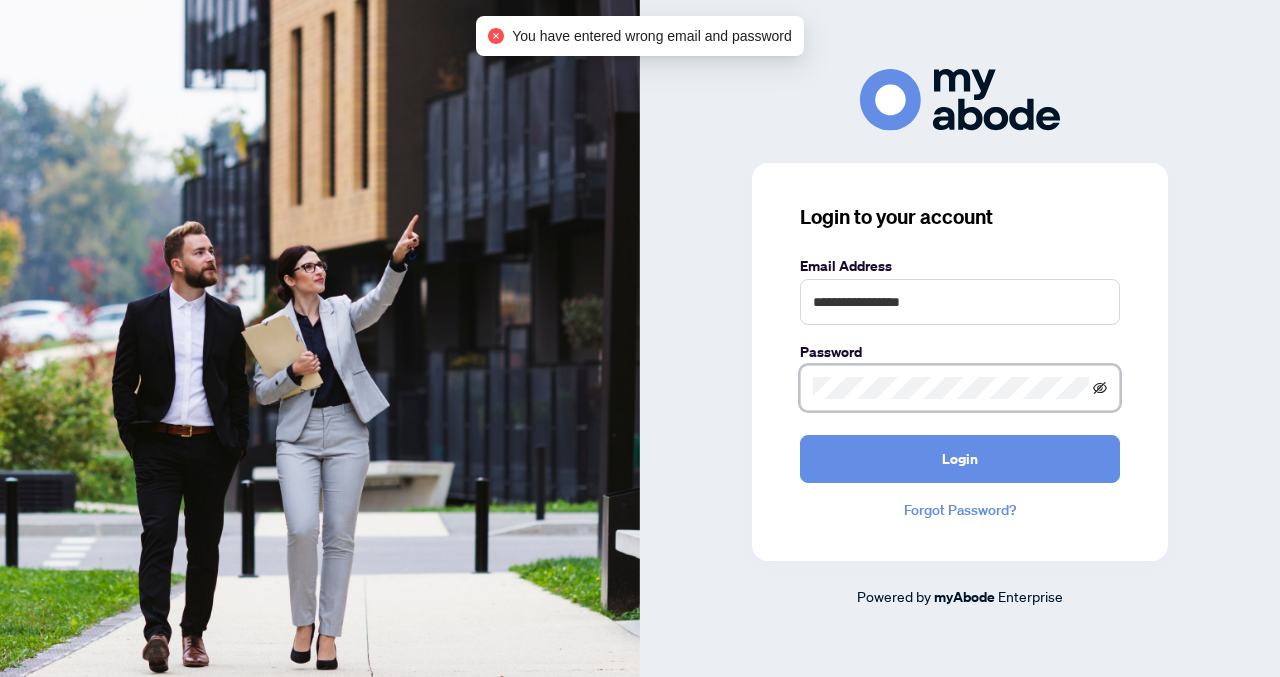click 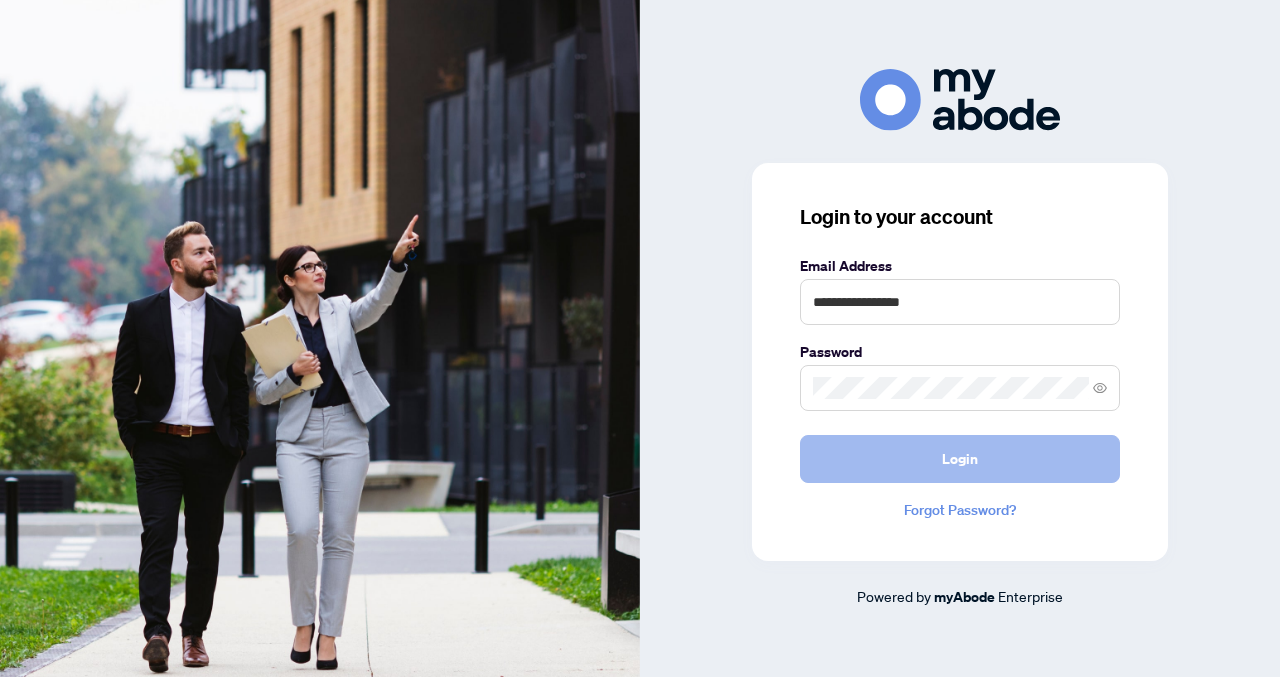 click on "Login" at bounding box center [960, 459] 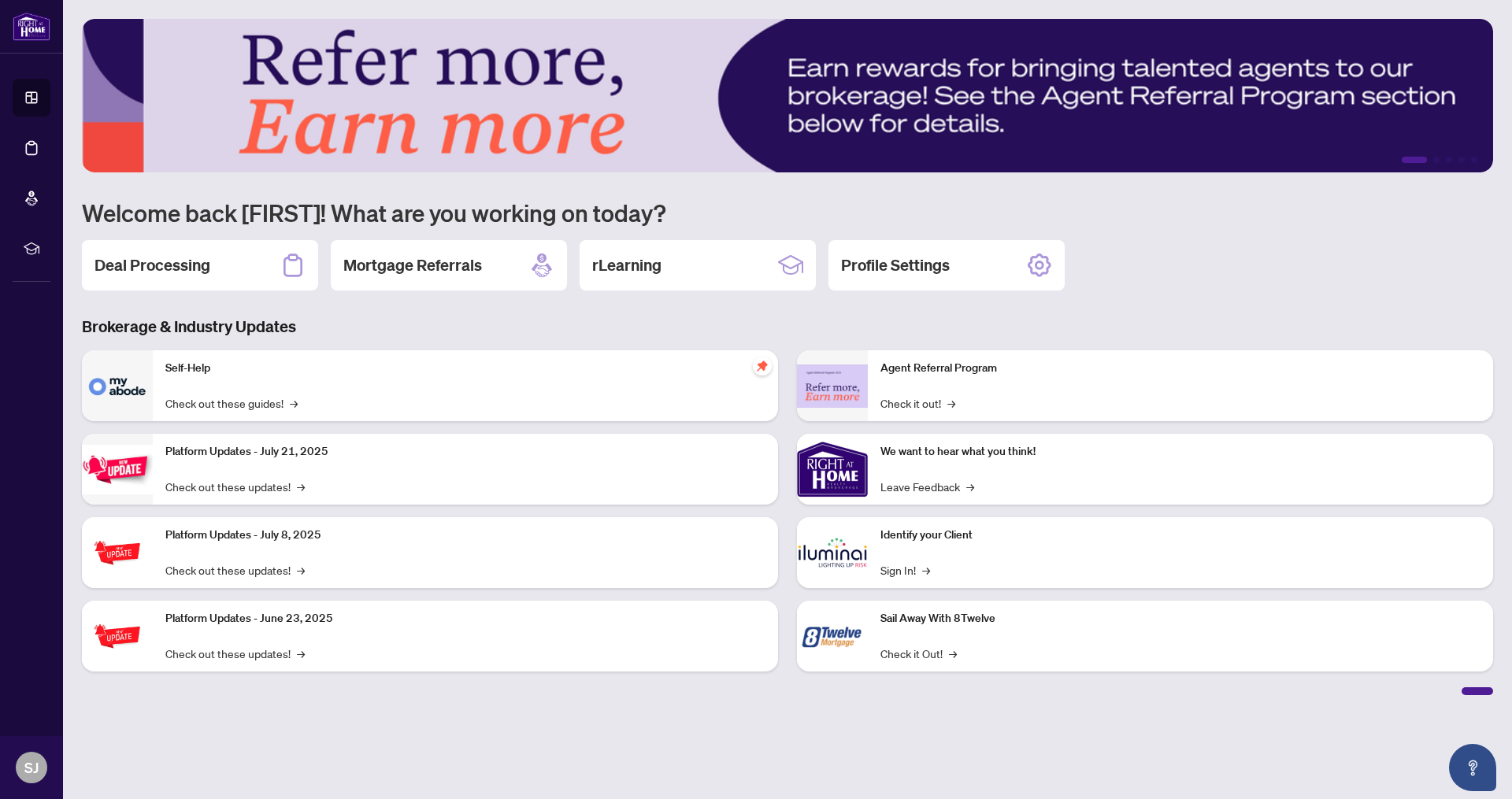 scroll, scrollTop: 0, scrollLeft: 0, axis: both 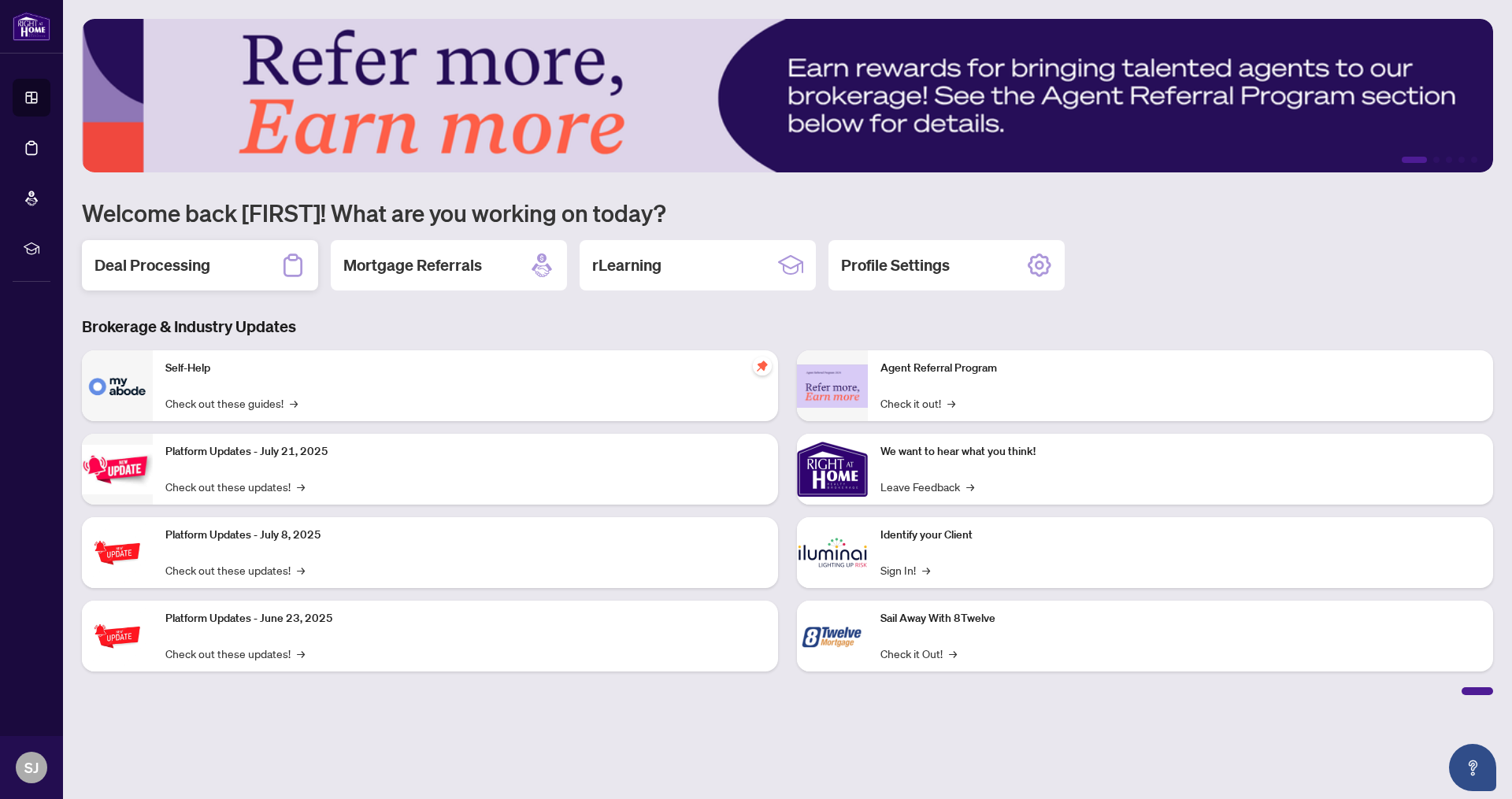 click on "Deal Processing" at bounding box center (152, 265) 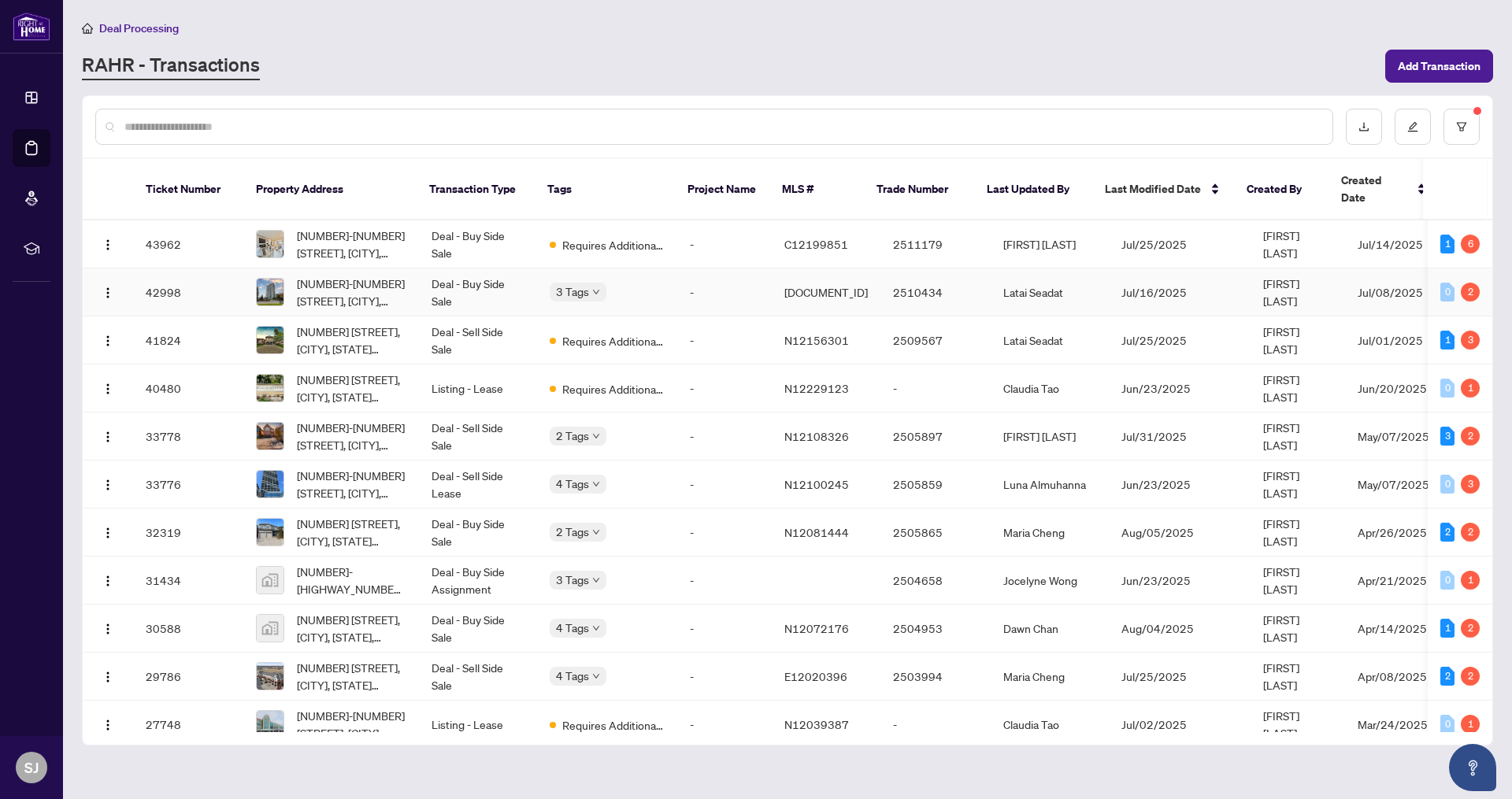 scroll, scrollTop: 113, scrollLeft: 0, axis: vertical 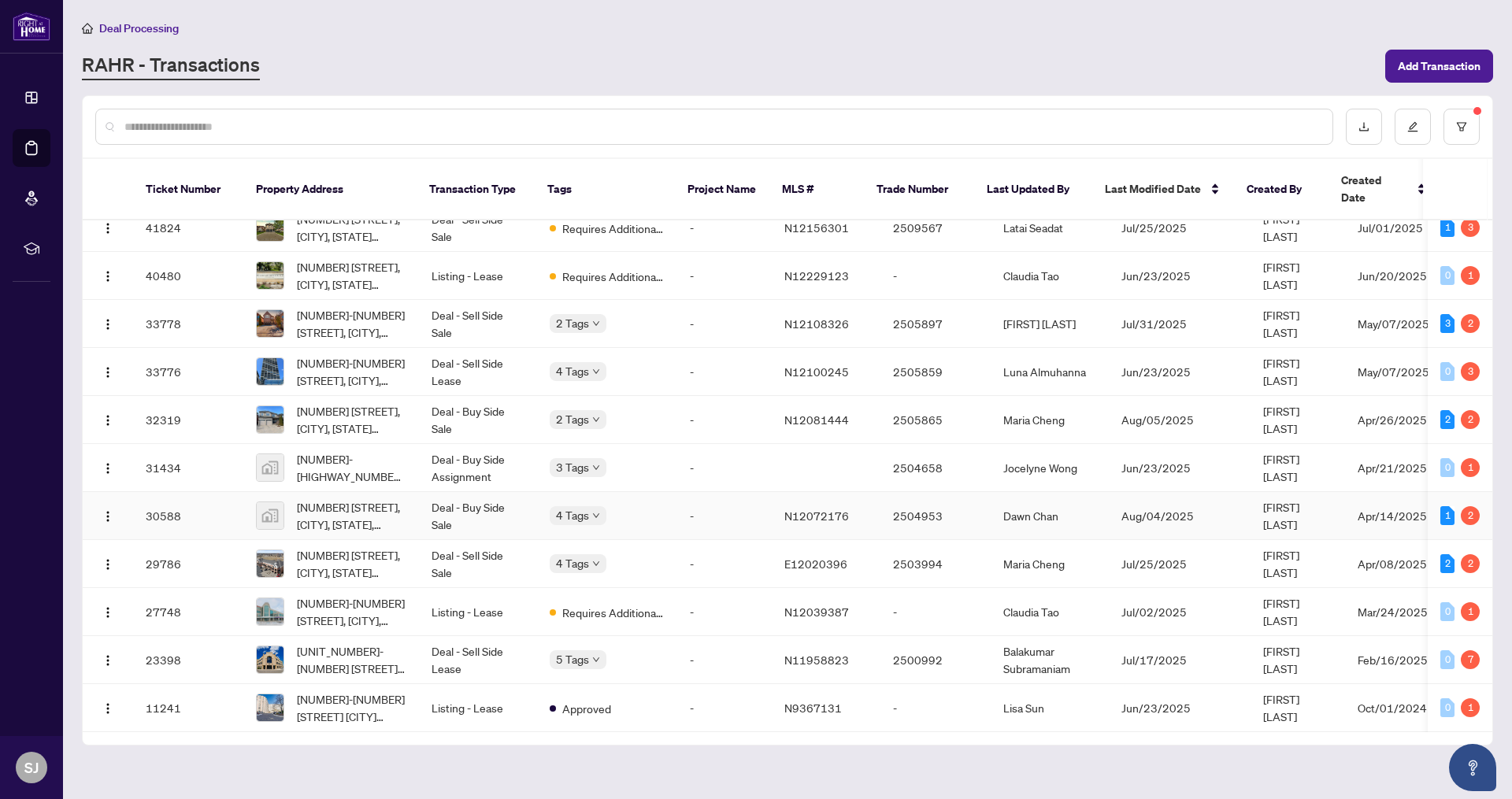 click on "N12072176" at bounding box center [817, 516] 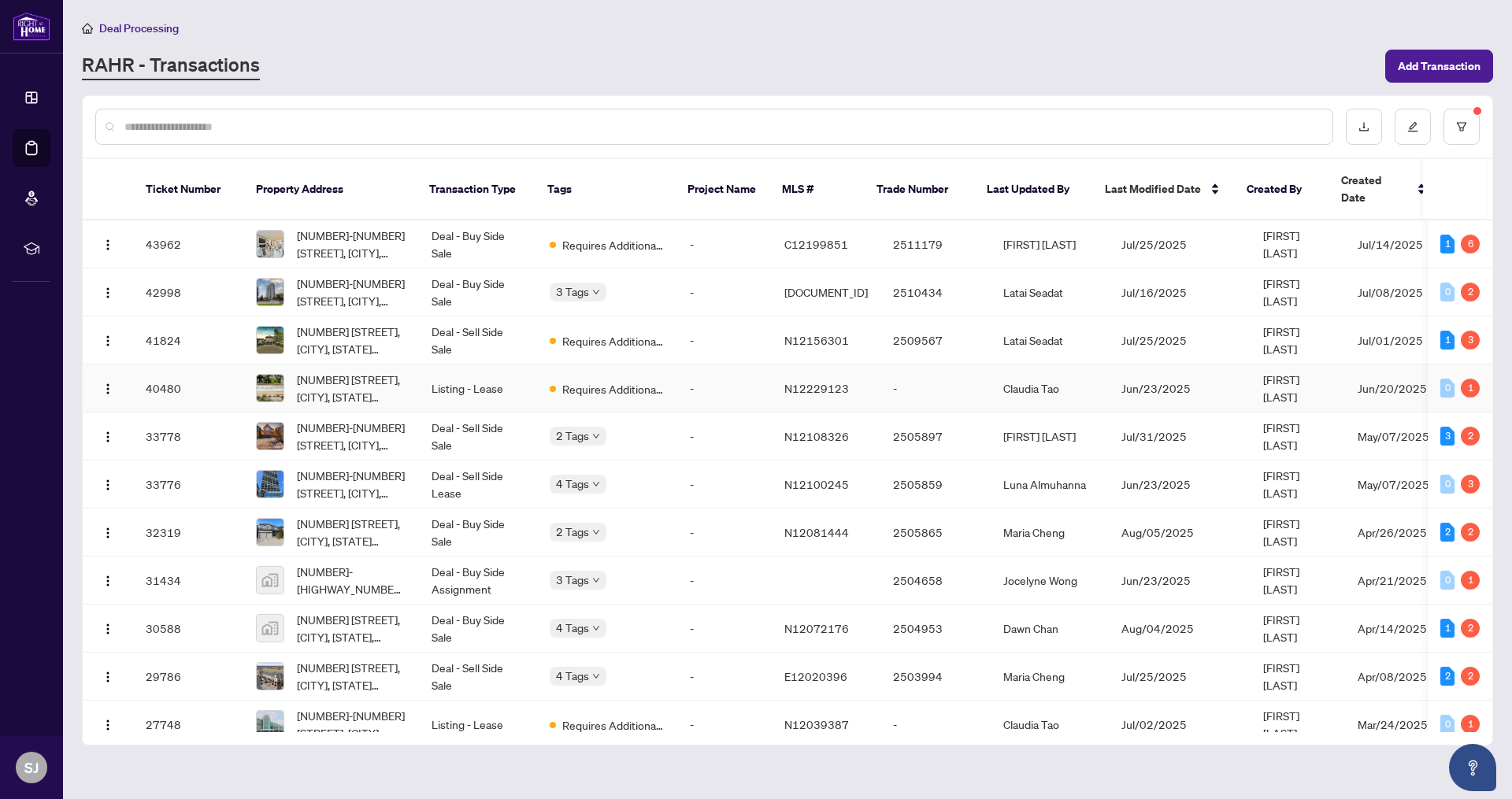 scroll, scrollTop: 113, scrollLeft: 0, axis: vertical 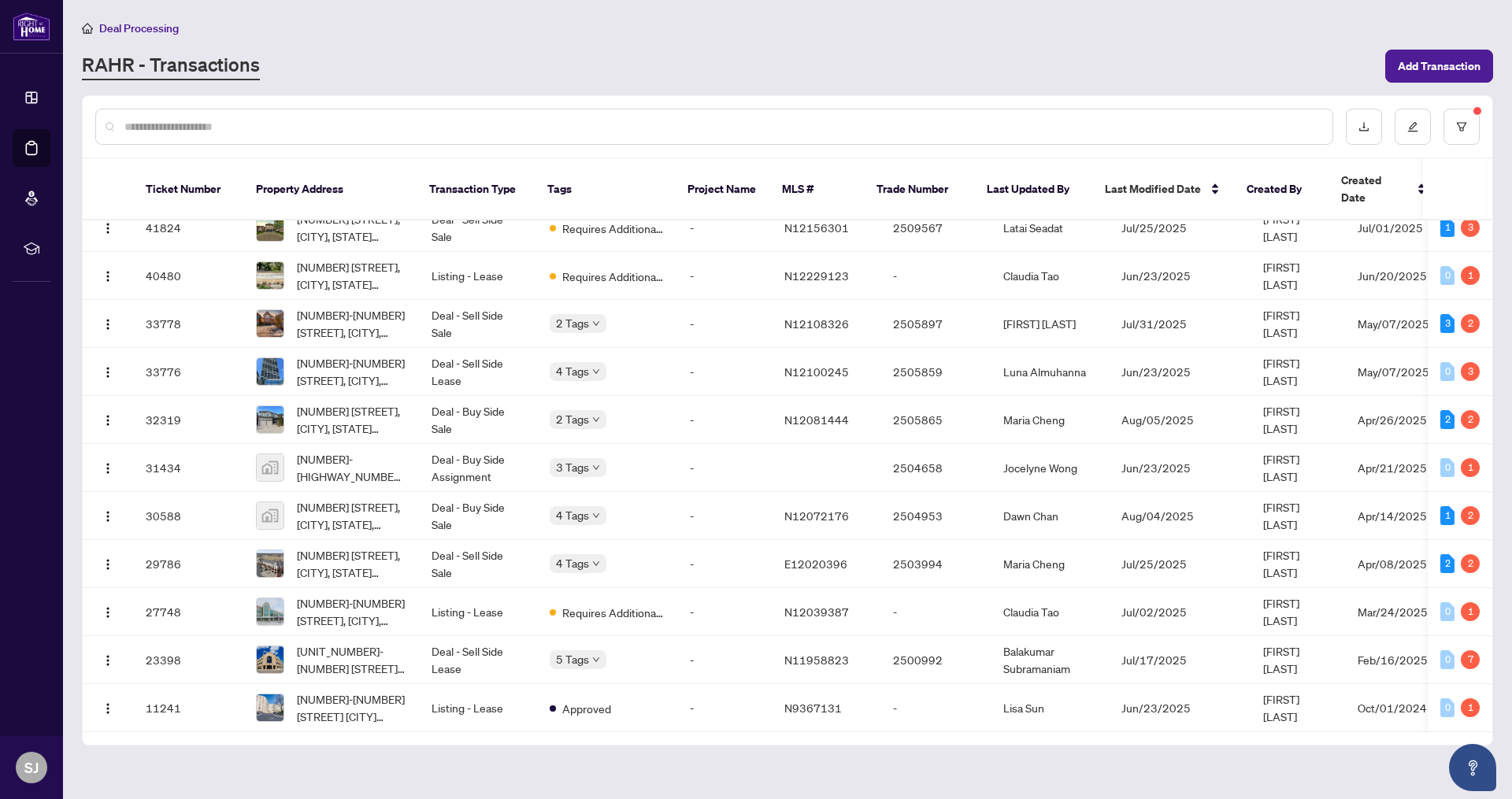 click at bounding box center [722, 127] 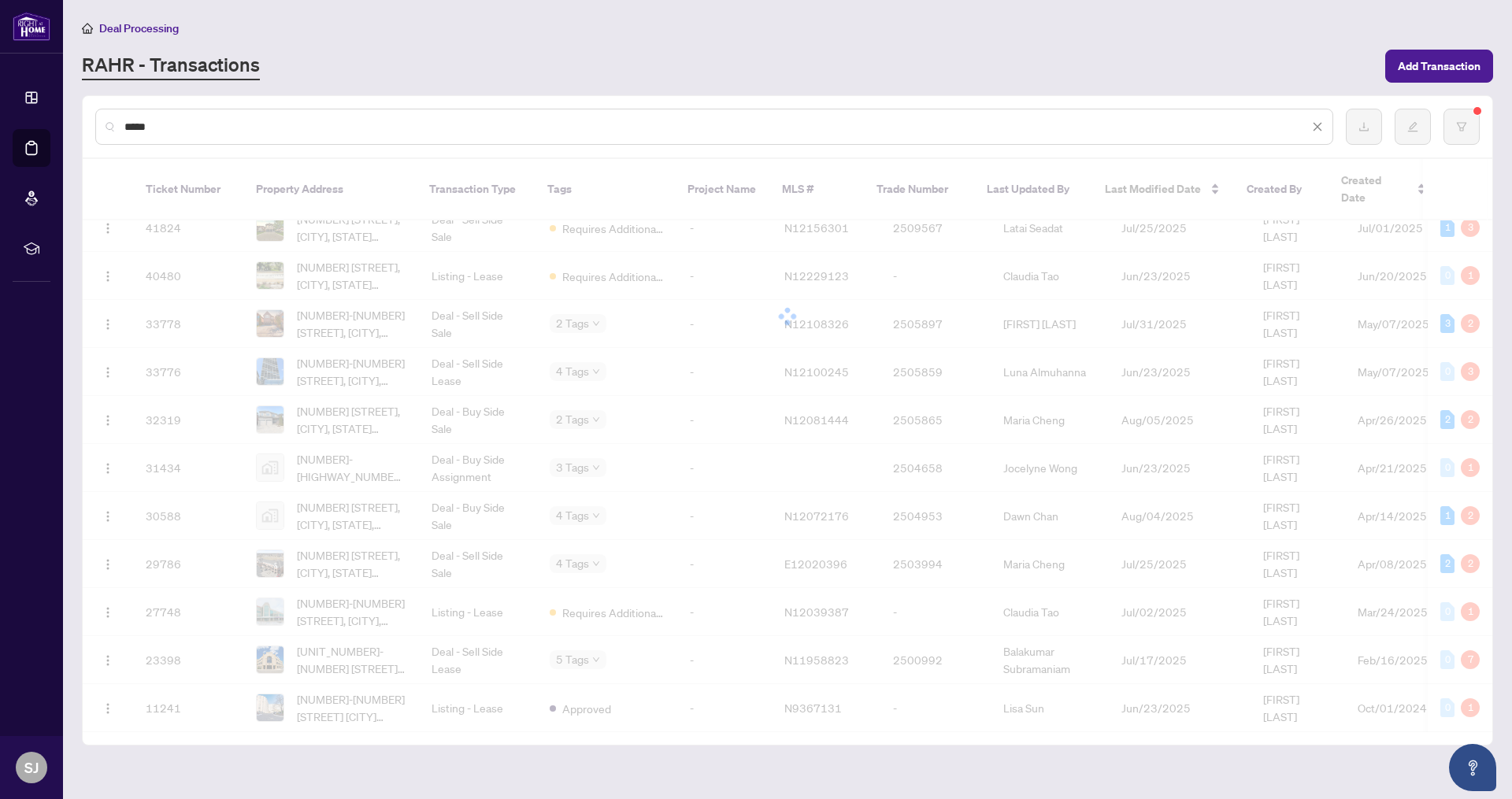 scroll, scrollTop: 0, scrollLeft: 0, axis: both 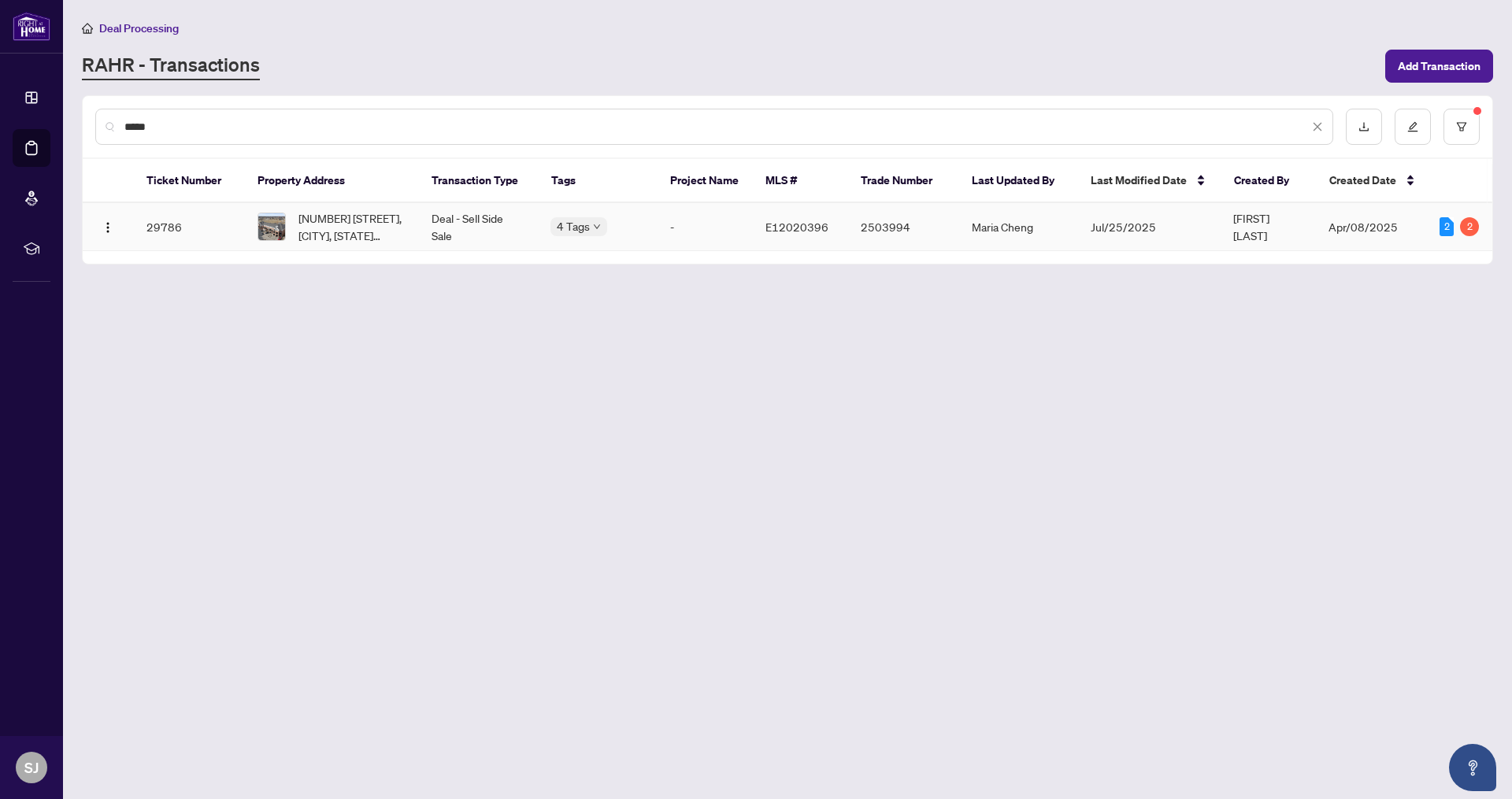 type on "*****" 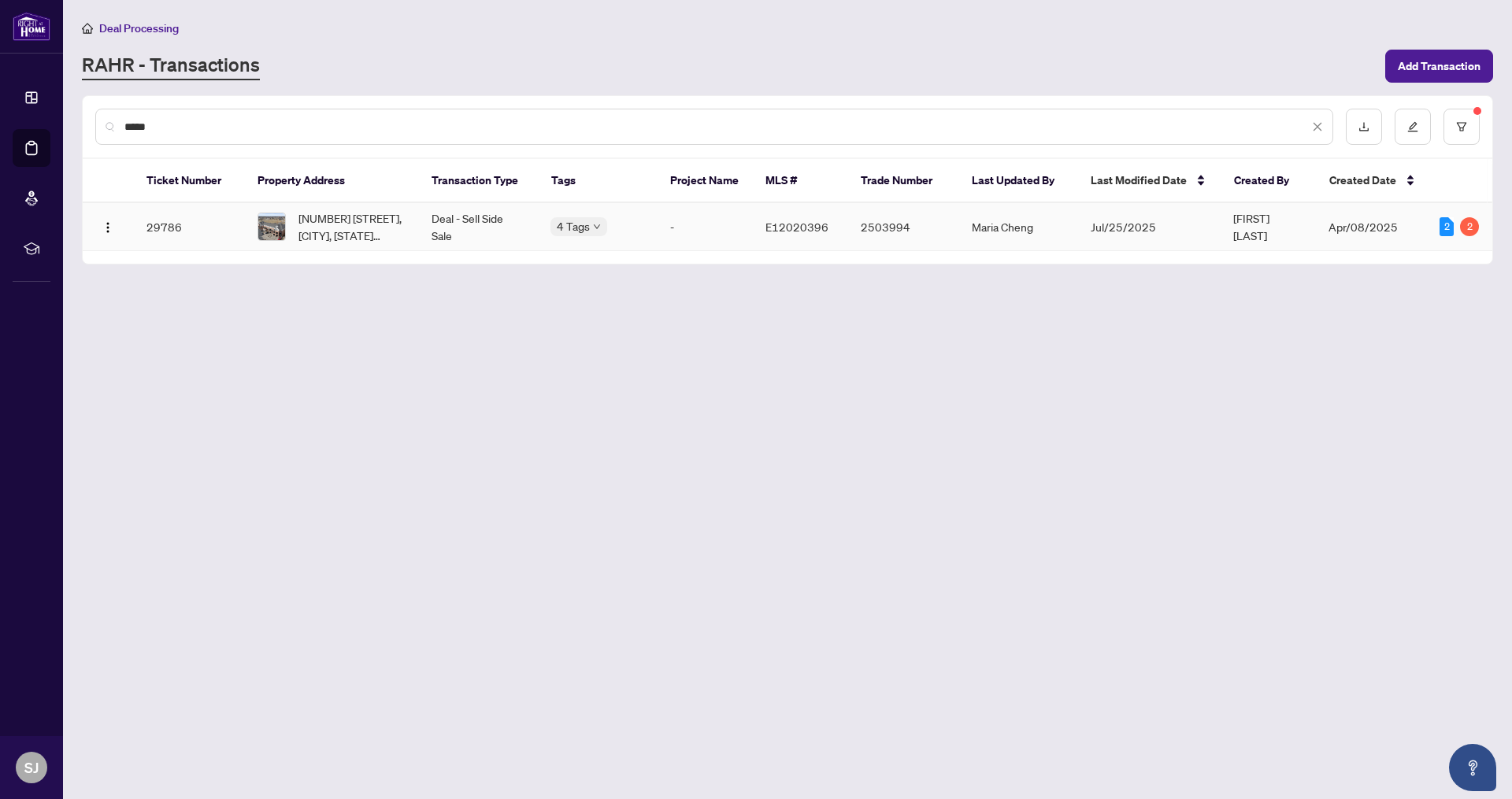 click on "Jul/25/2025" at bounding box center [1123, 227] 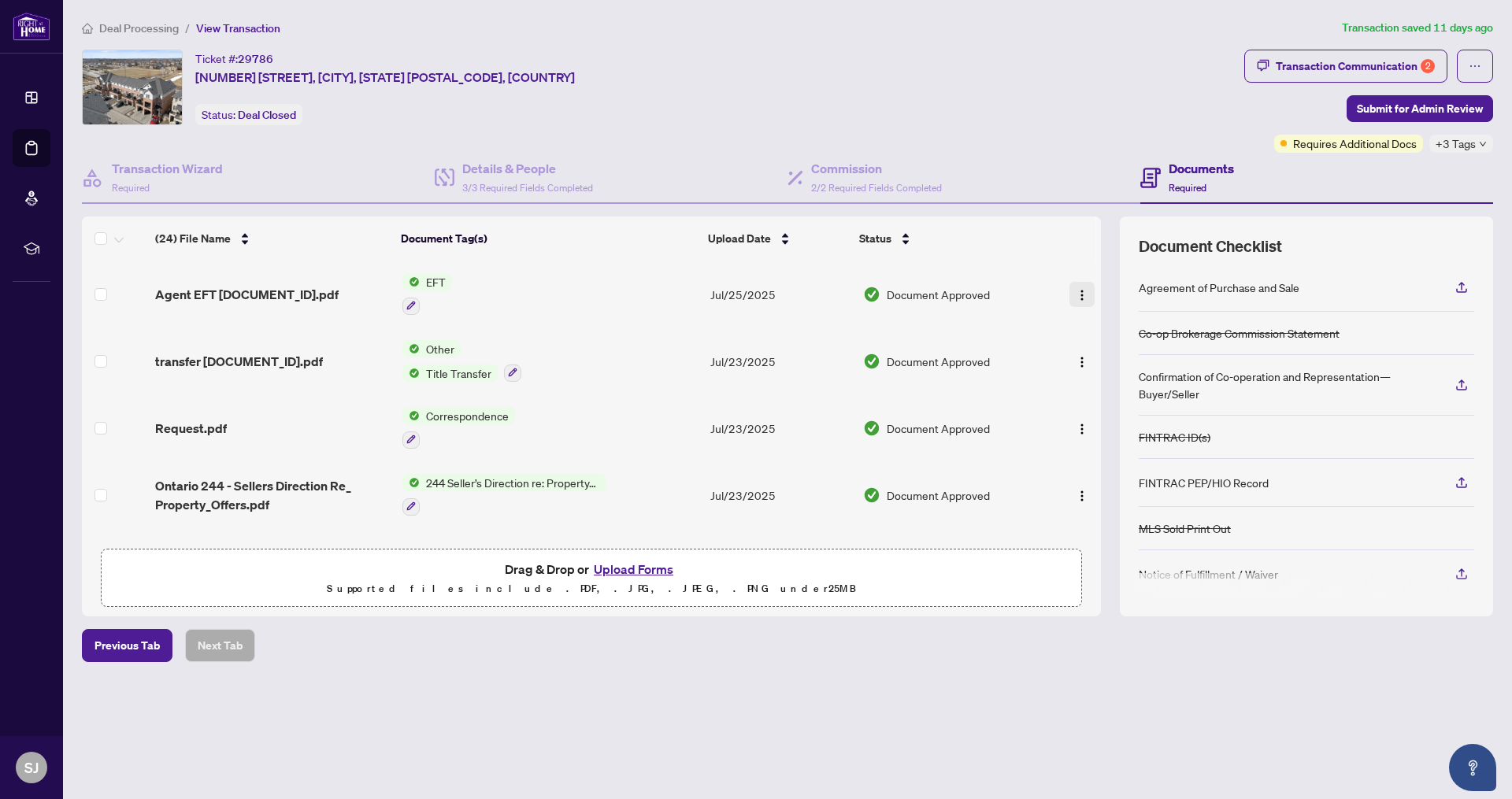 click at bounding box center [1082, 295] 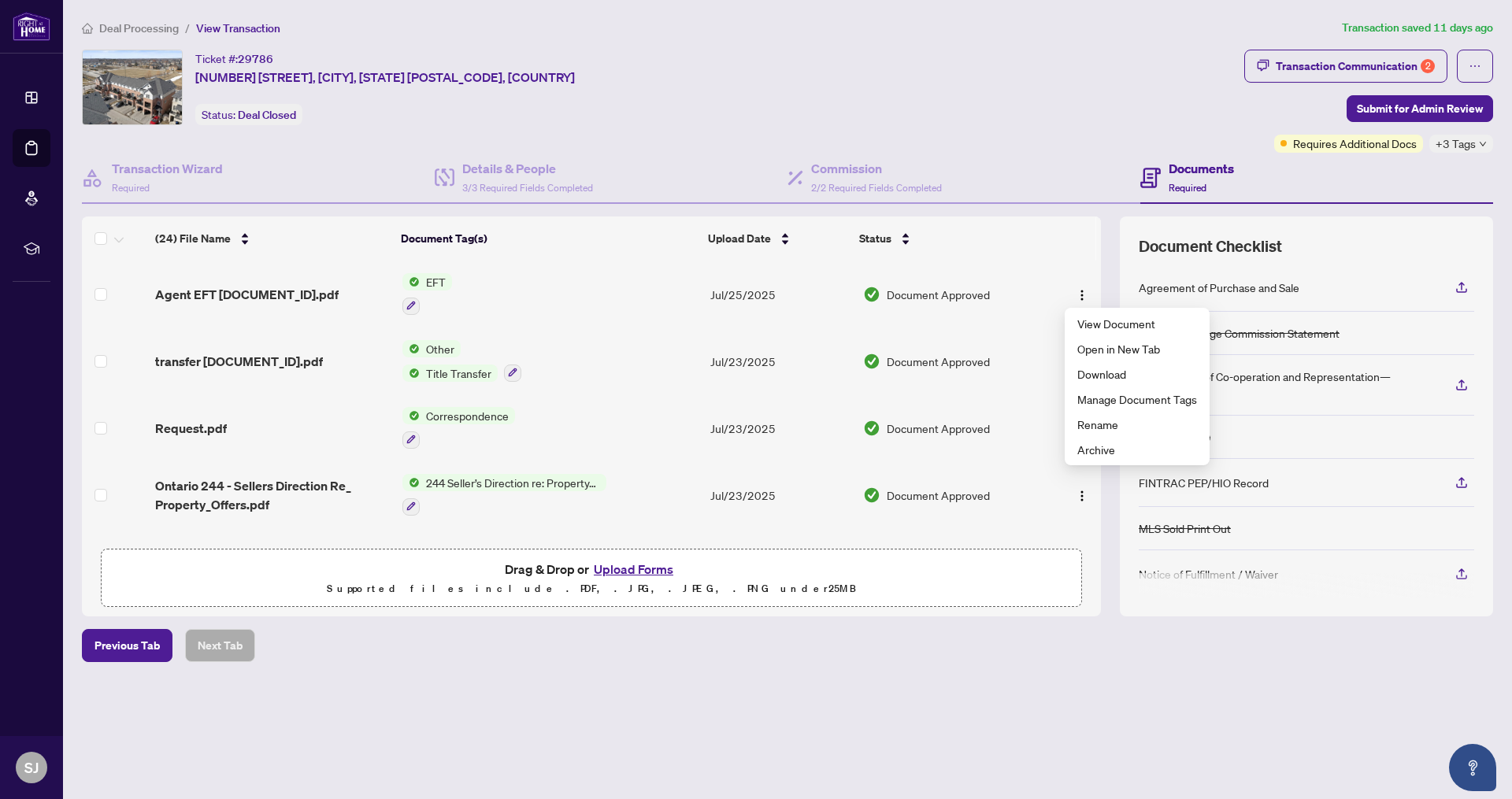 click on "Jul/23/2025" at bounding box center [780, 361] 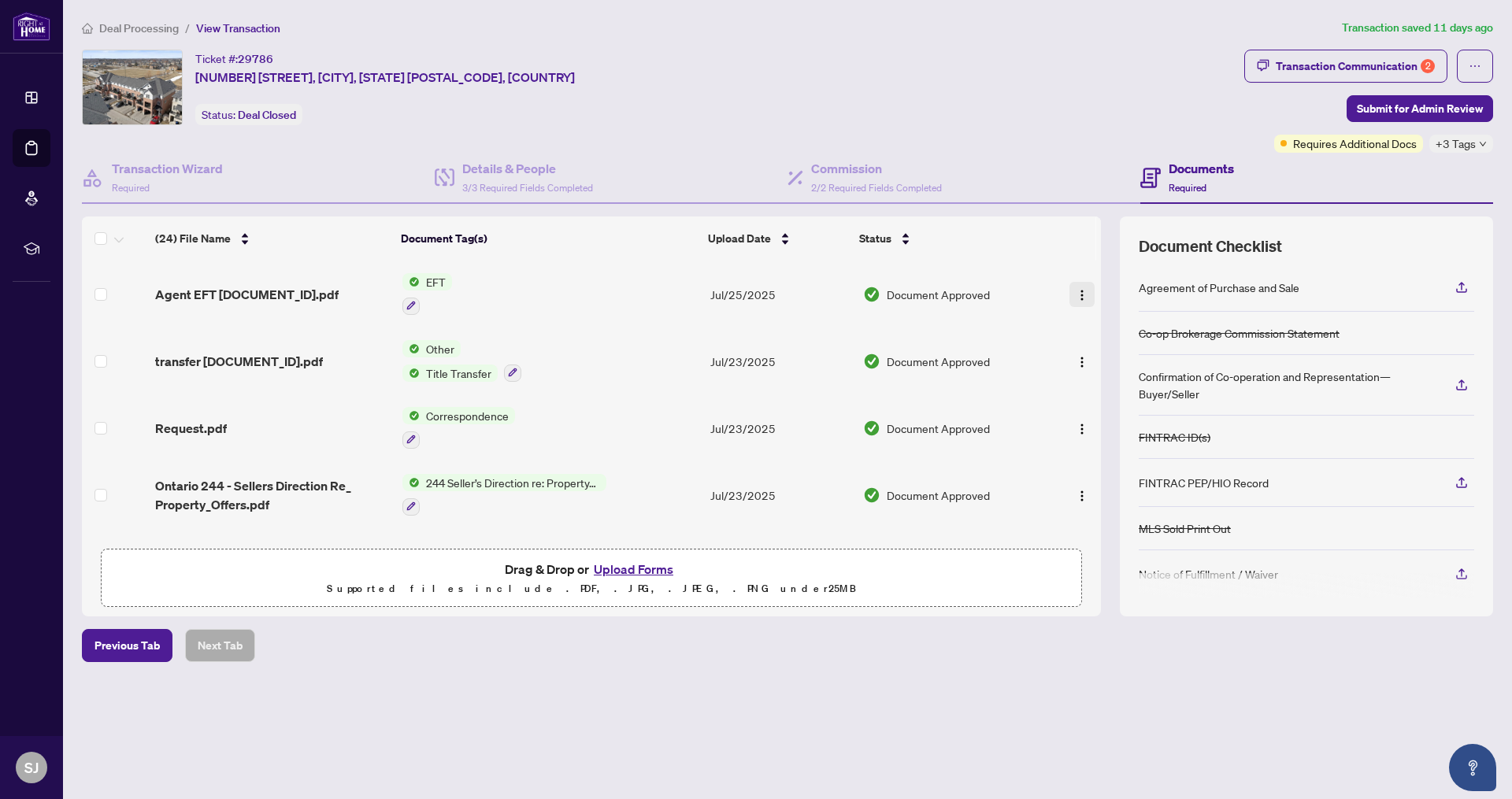 click at bounding box center [1082, 294] 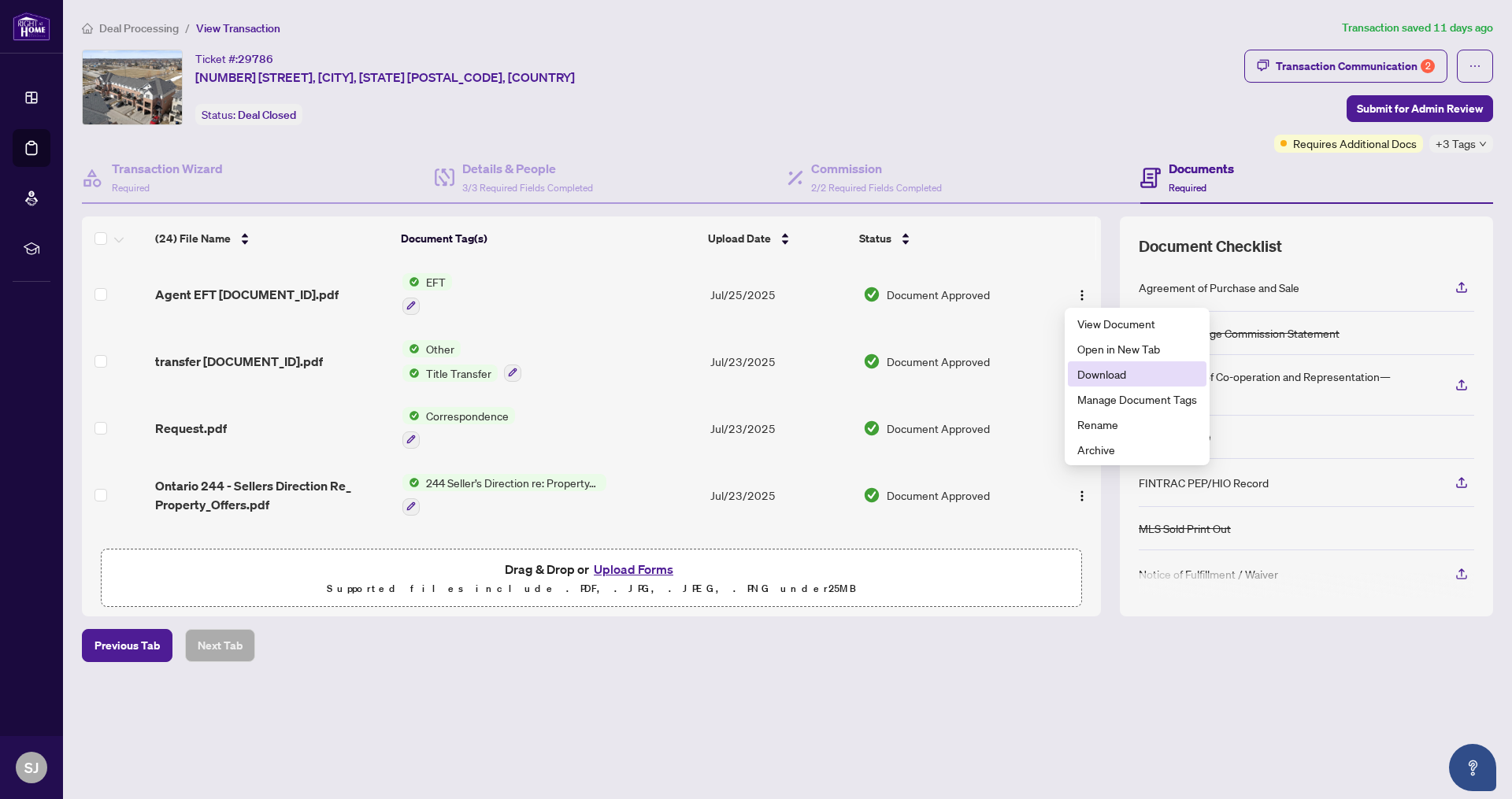 click on "Download" at bounding box center (1137, 374) 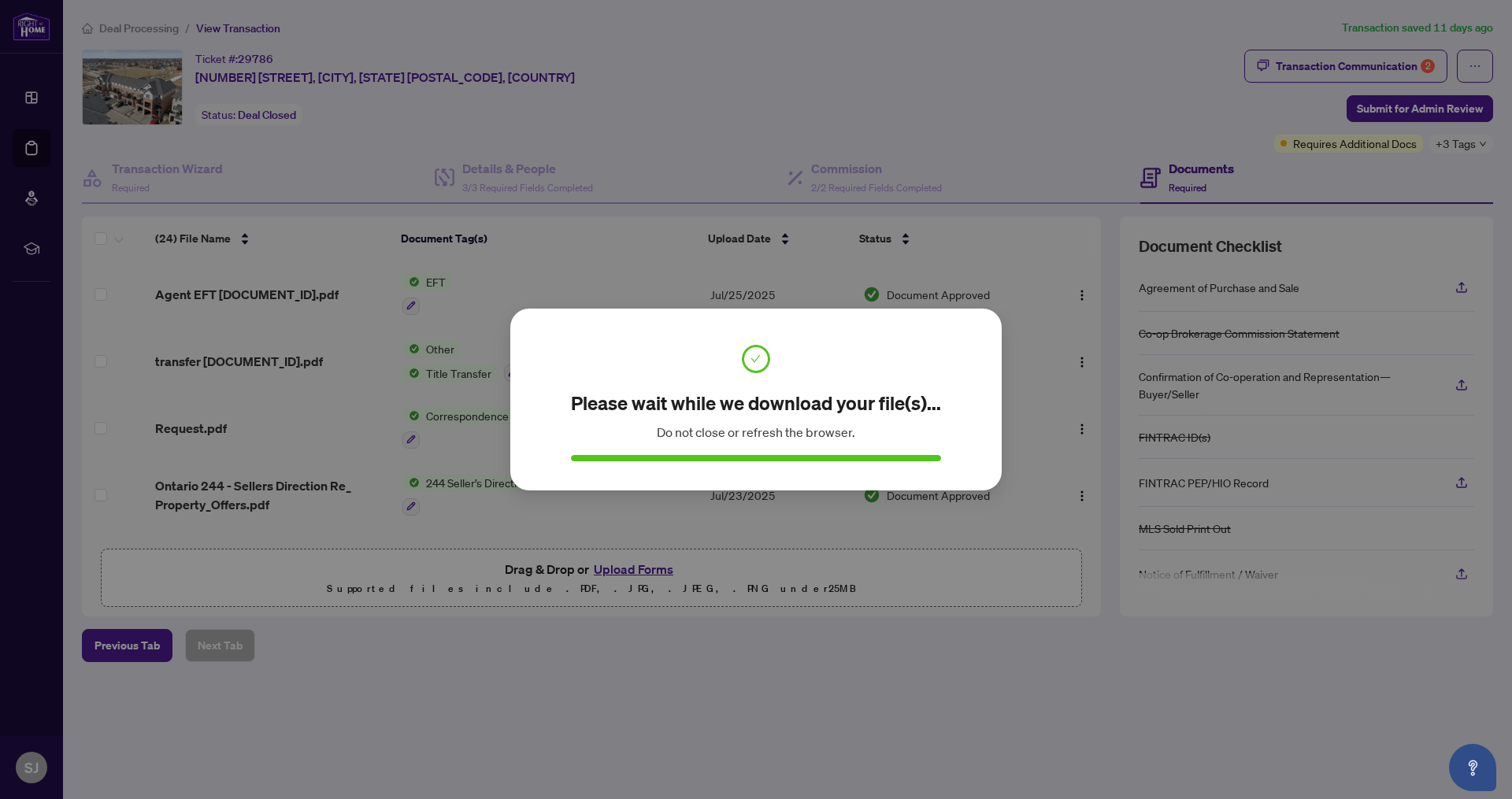 click on "Please wait while we download your file(s)... Do not close or refresh the browser. Cancel OK" at bounding box center (756, 399) 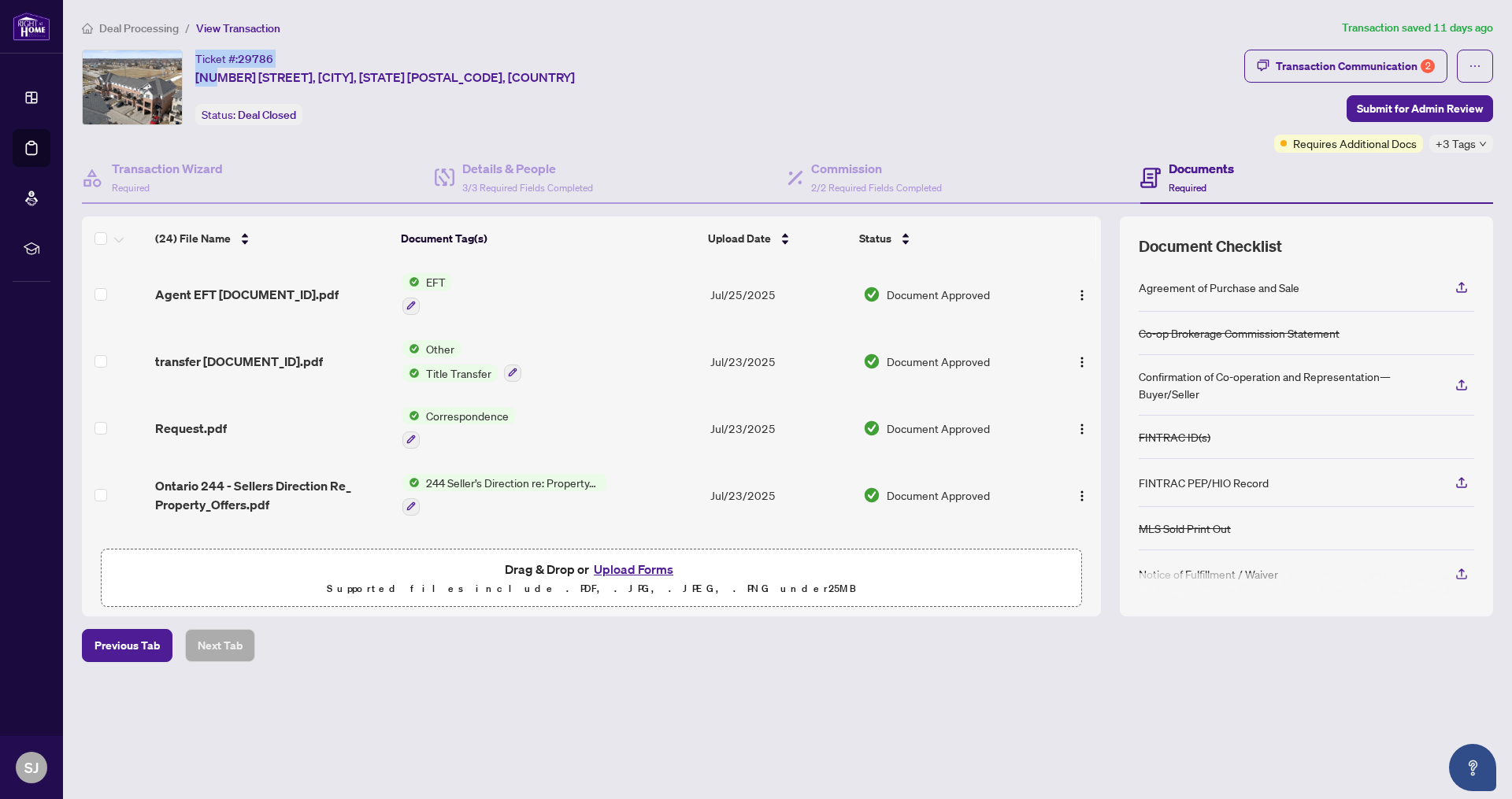 drag, startPoint x: 307, startPoint y: 57, endPoint x: 204, endPoint y: 55, distance: 103.01942 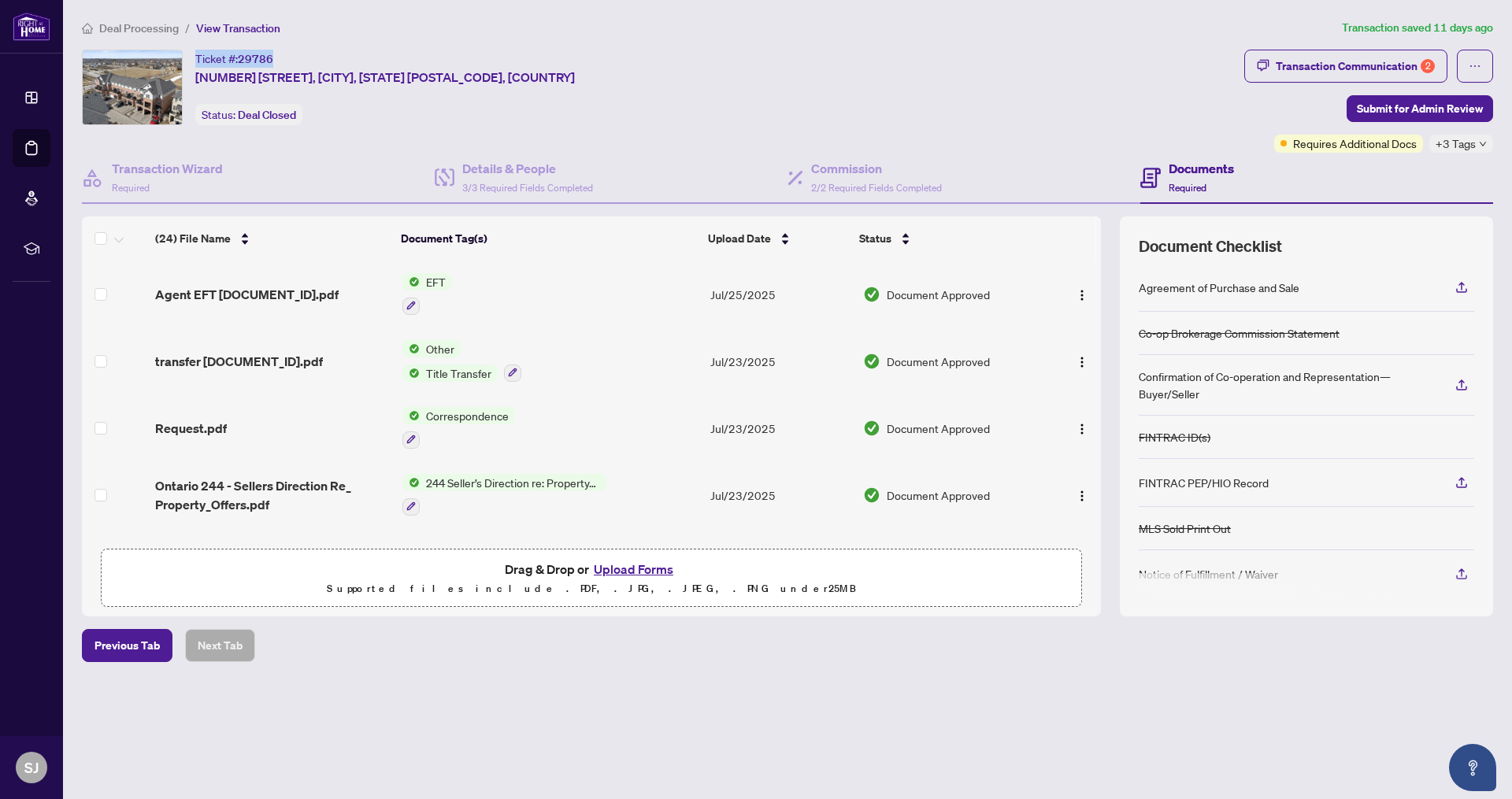 drag, startPoint x: 194, startPoint y: 58, endPoint x: 276, endPoint y: 57, distance: 82.006097 